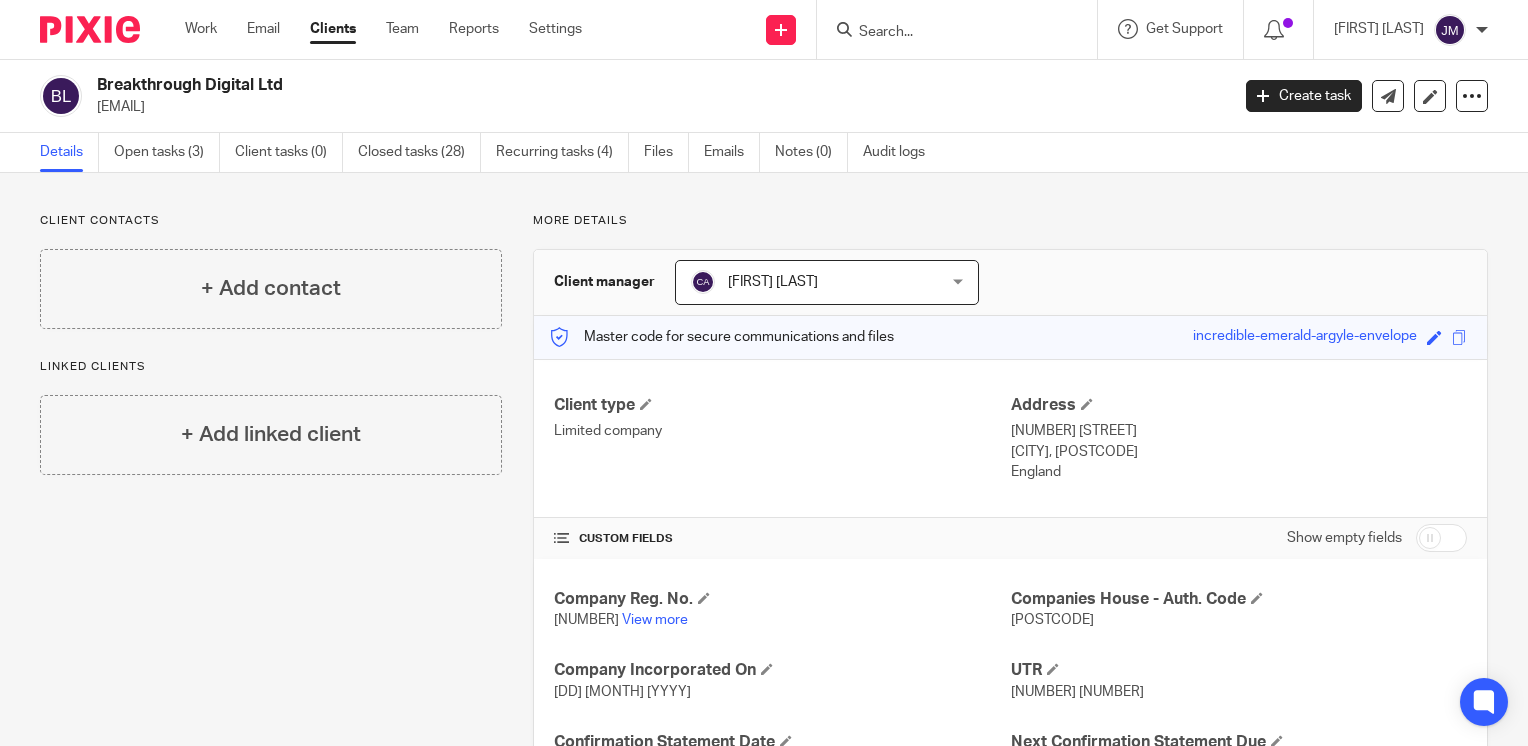 click at bounding box center [947, 33] 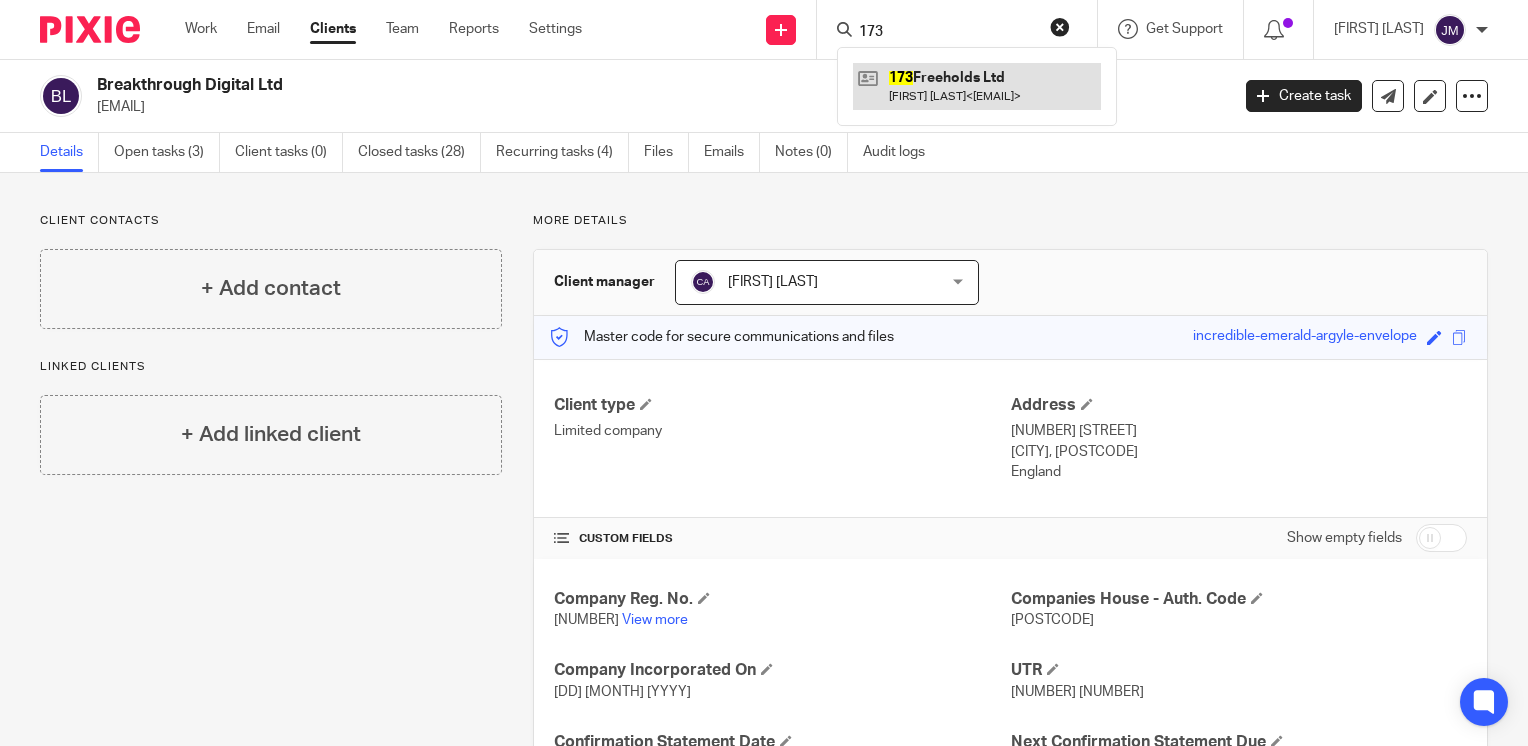 type on "173" 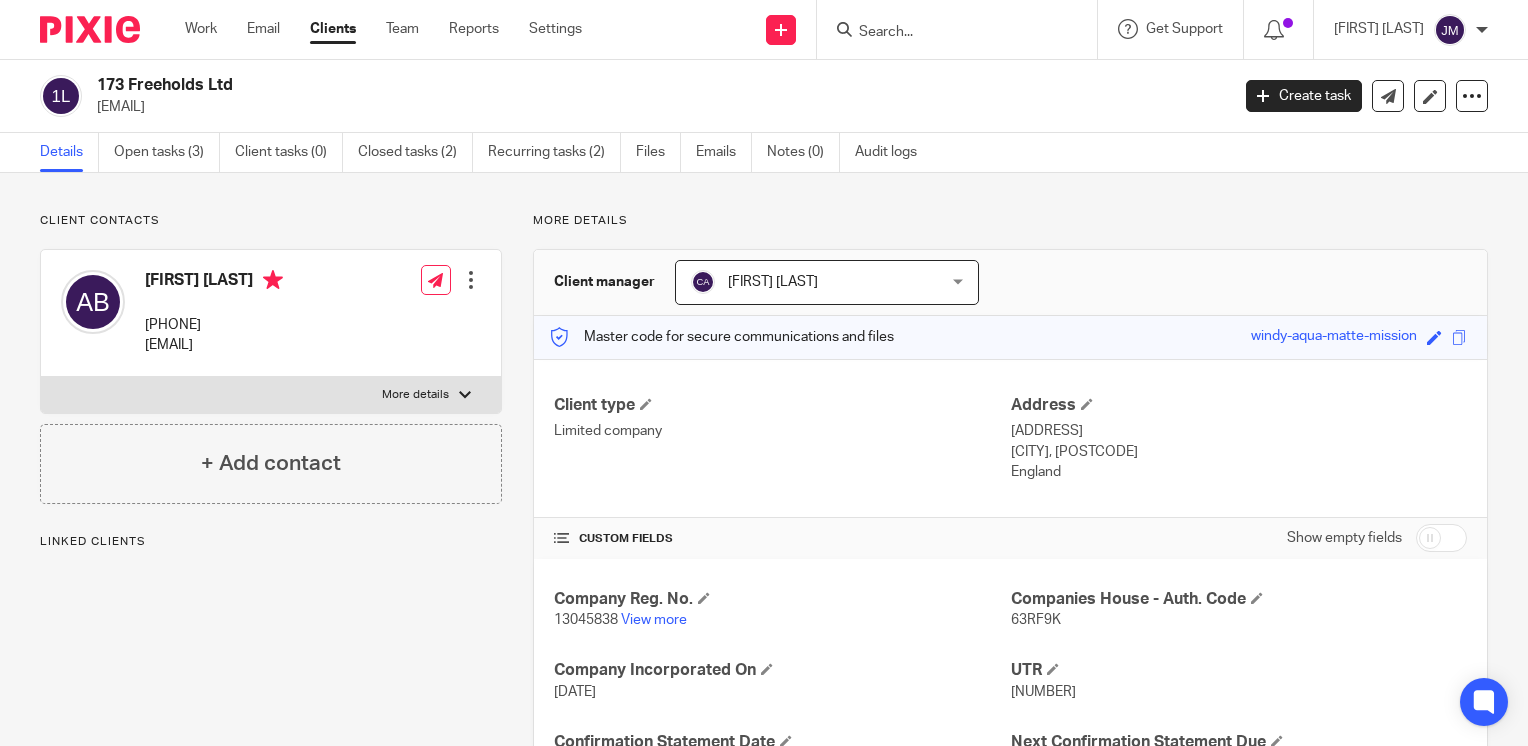 scroll, scrollTop: 0, scrollLeft: 0, axis: both 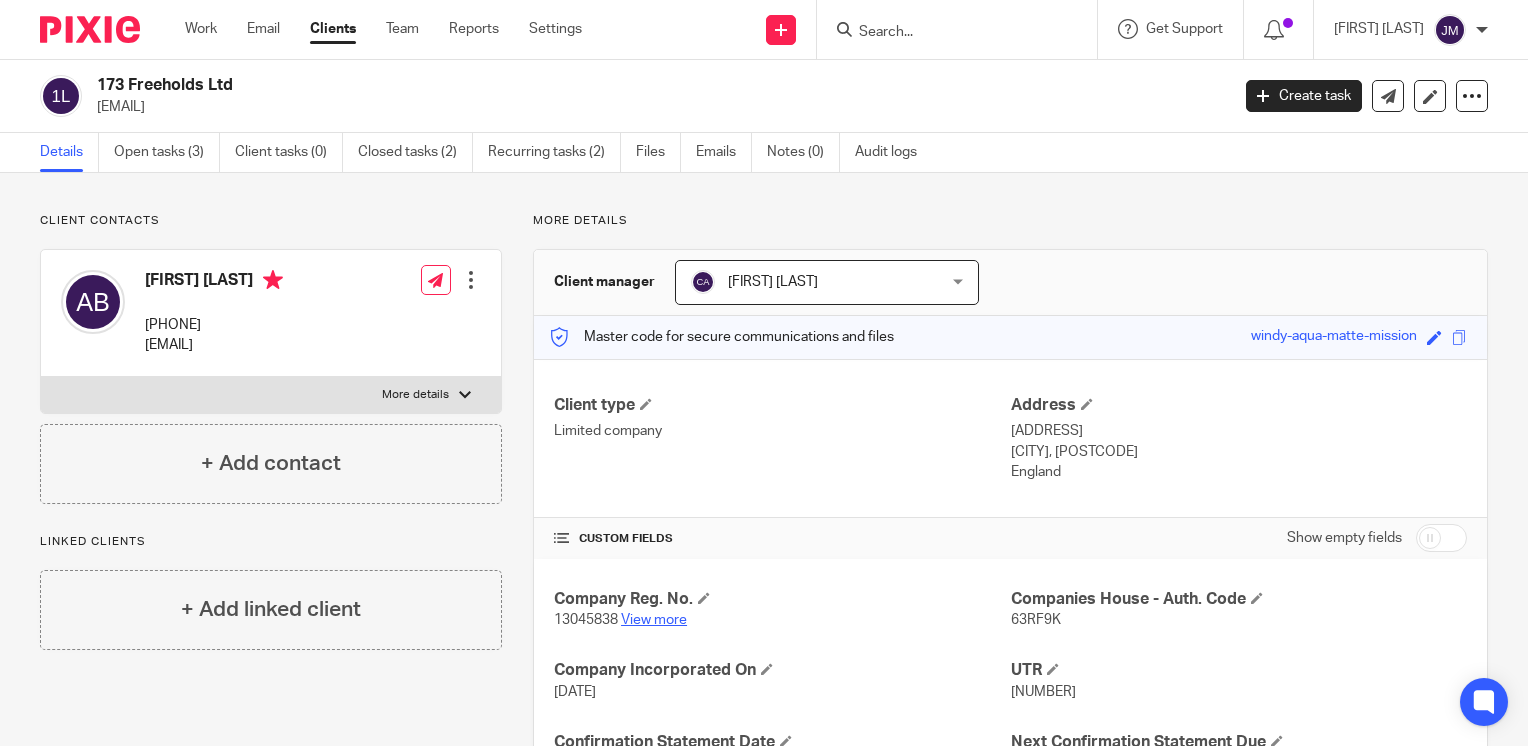click on "View more" at bounding box center (654, 620) 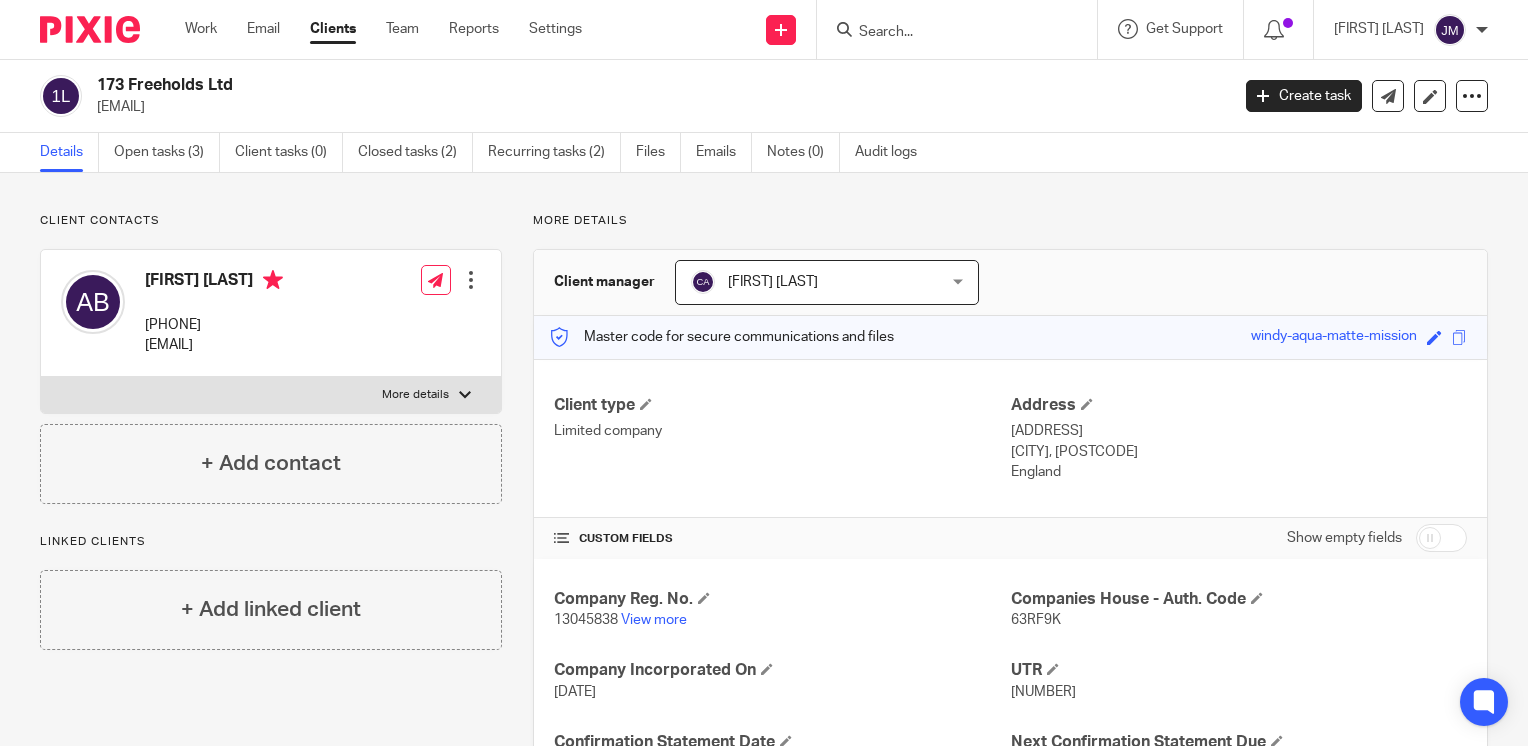 click at bounding box center [947, 33] 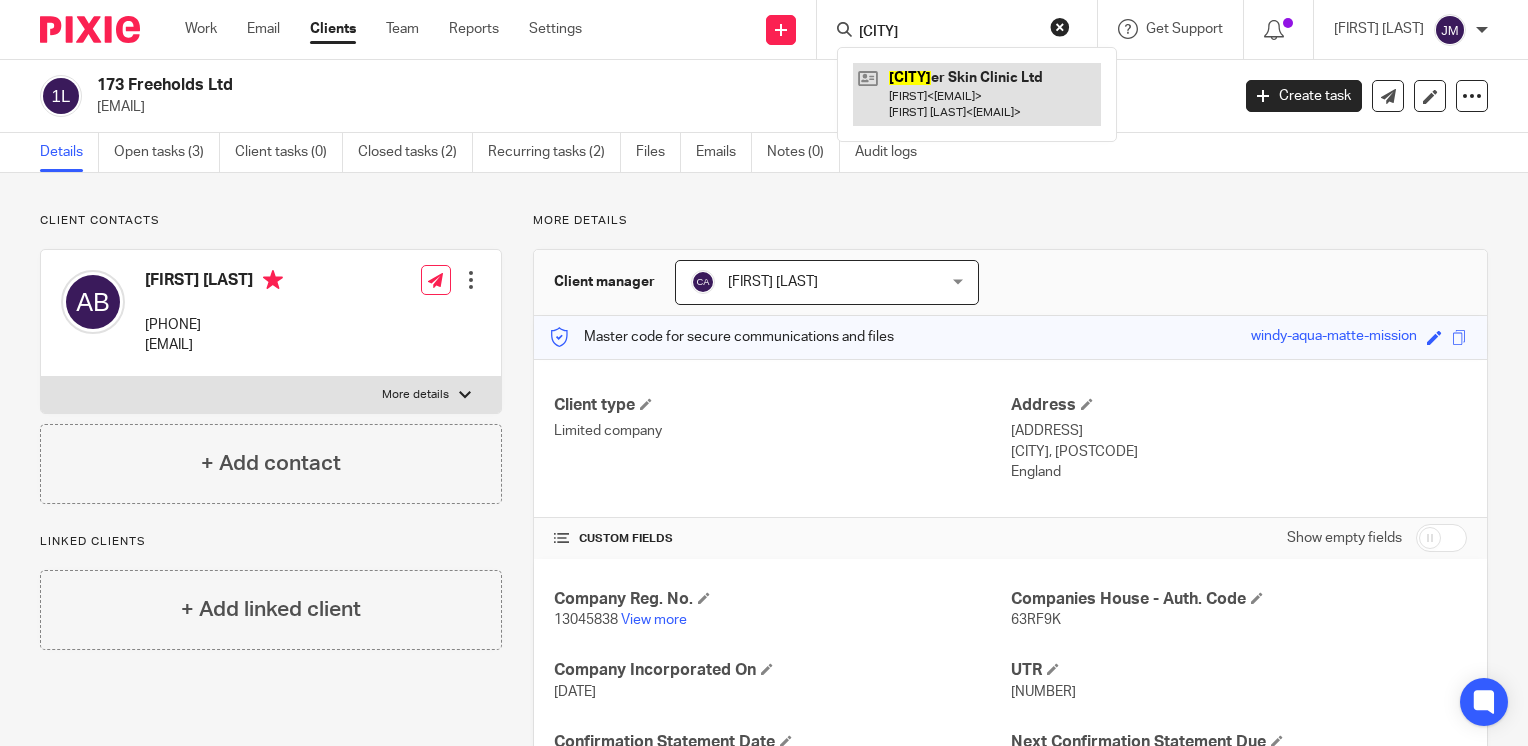 type on "doncast" 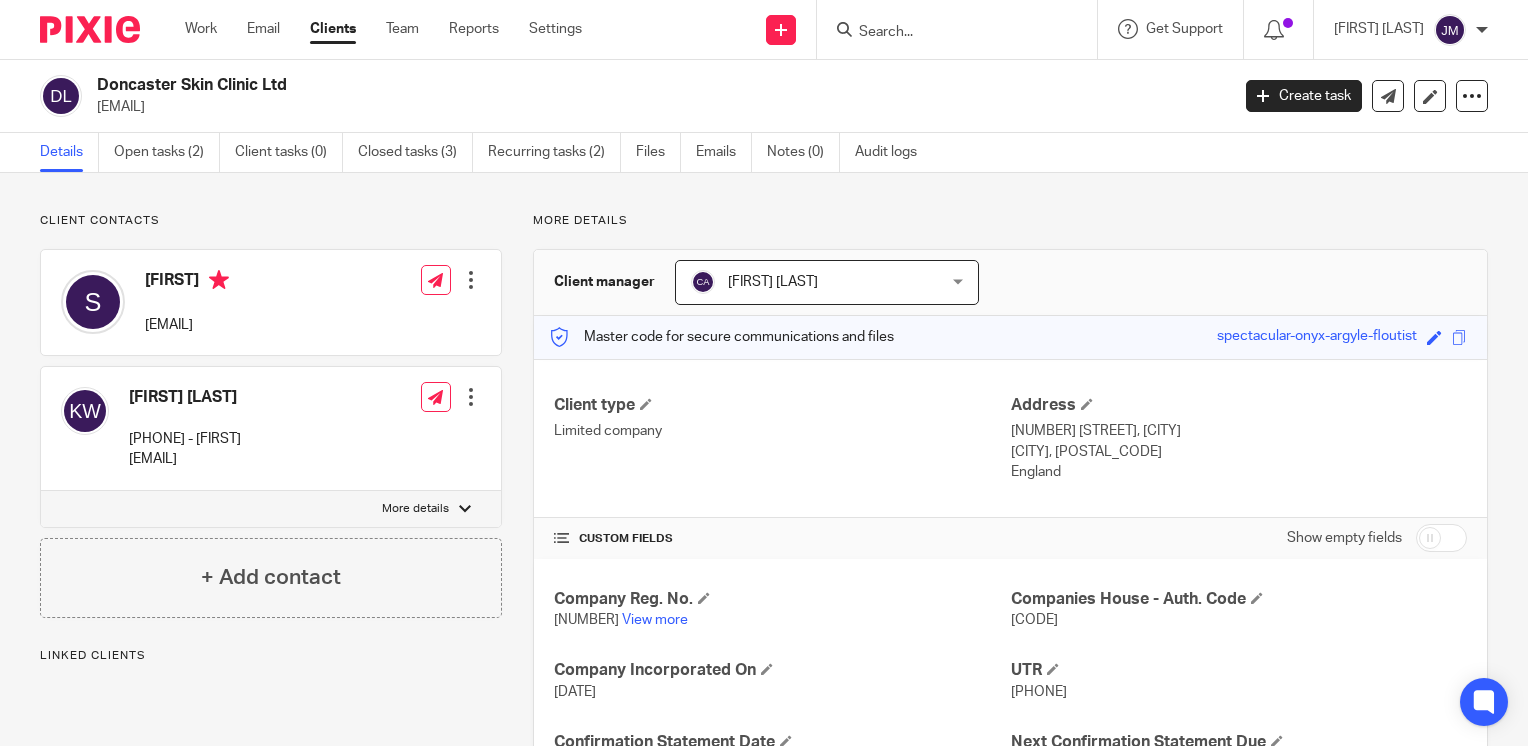 scroll, scrollTop: 0, scrollLeft: 0, axis: both 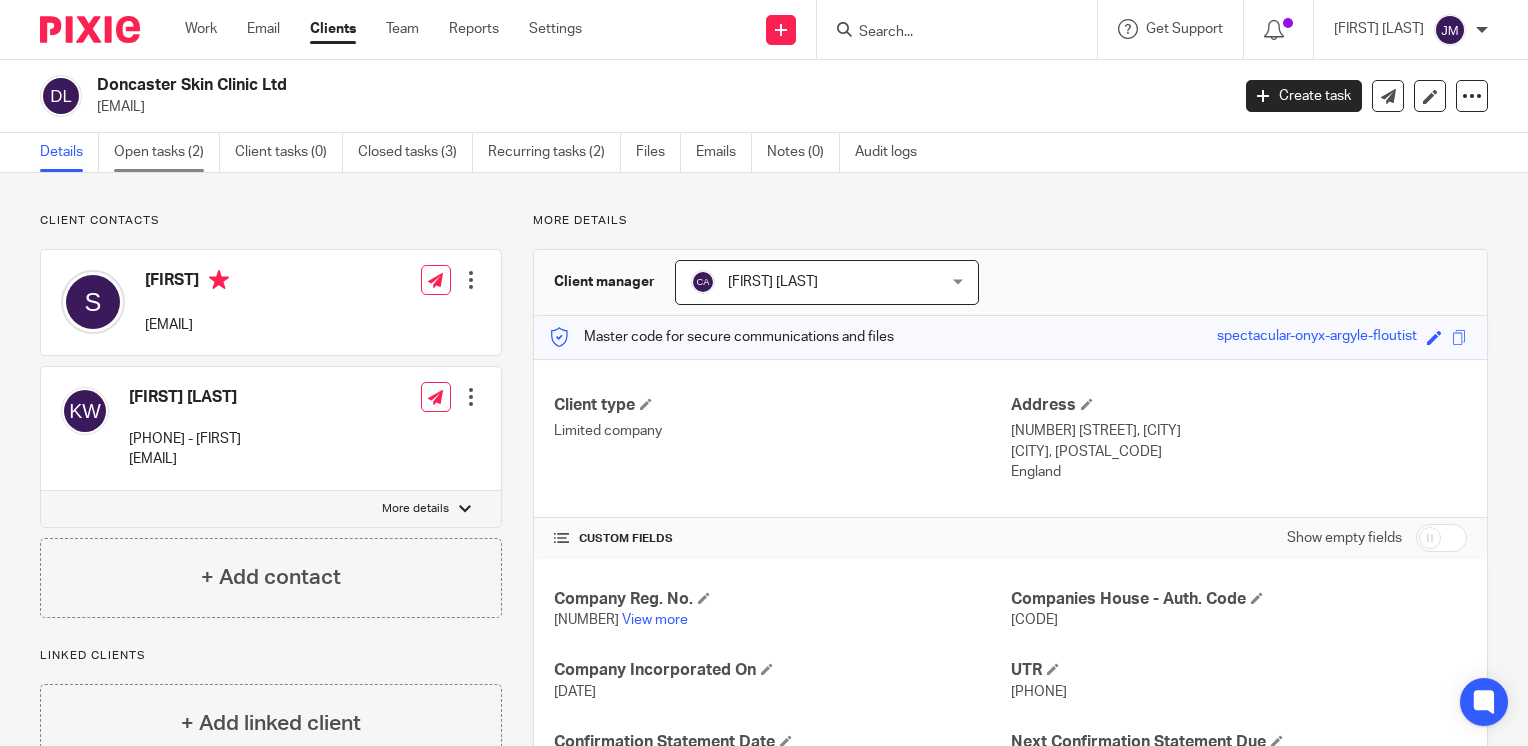 click on "Open tasks (2)" at bounding box center (167, 152) 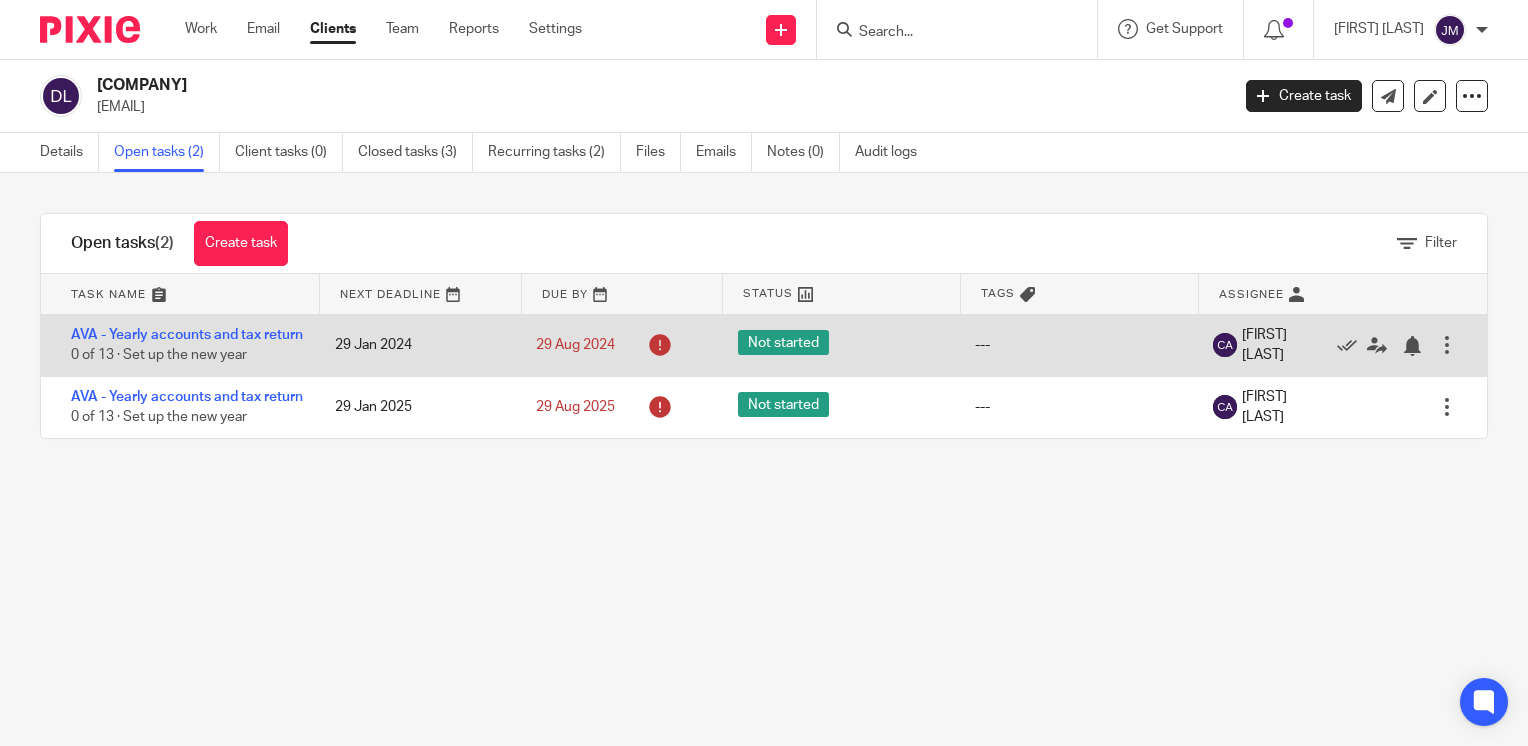 scroll, scrollTop: 0, scrollLeft: 0, axis: both 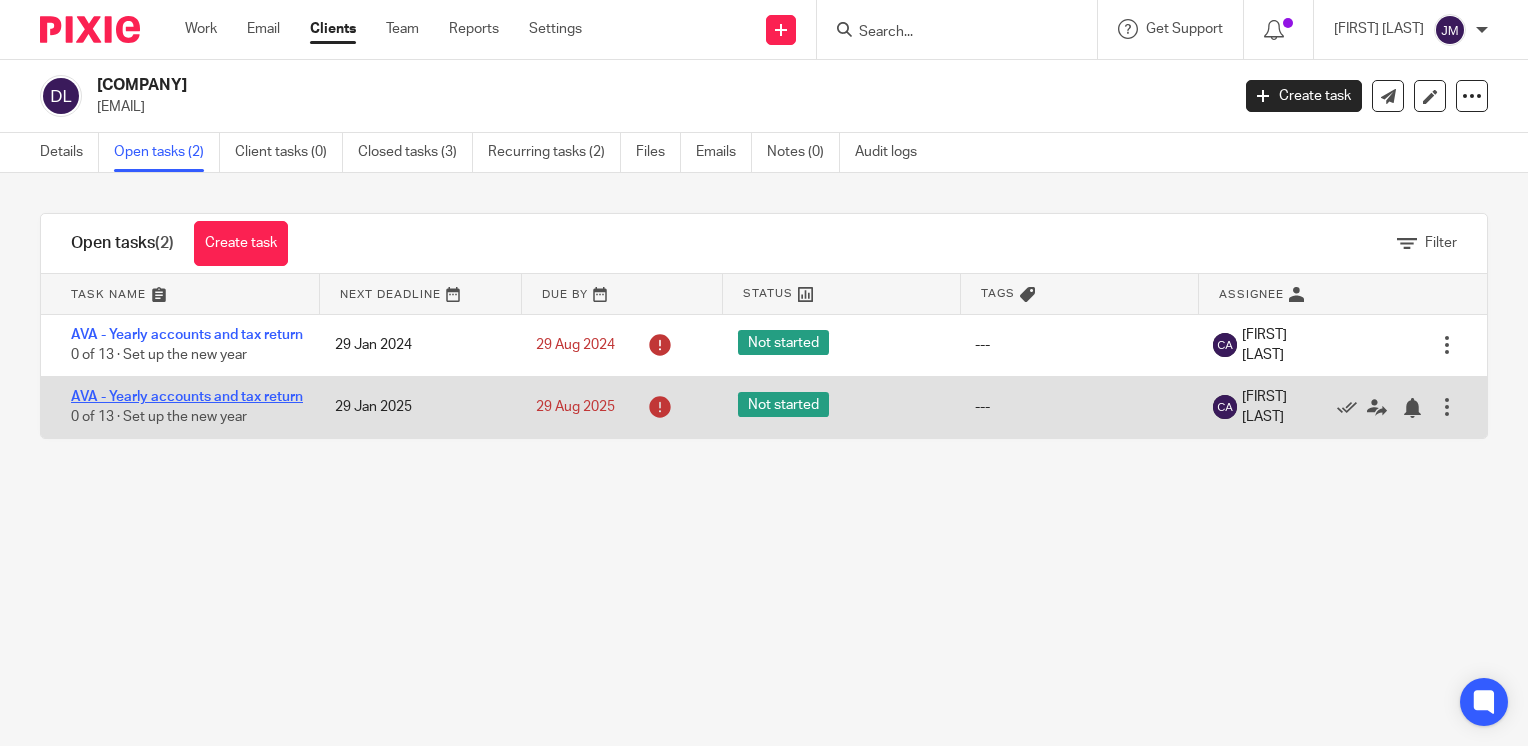 click on "AVA - Yearly accounts and tax return" at bounding box center (187, 397) 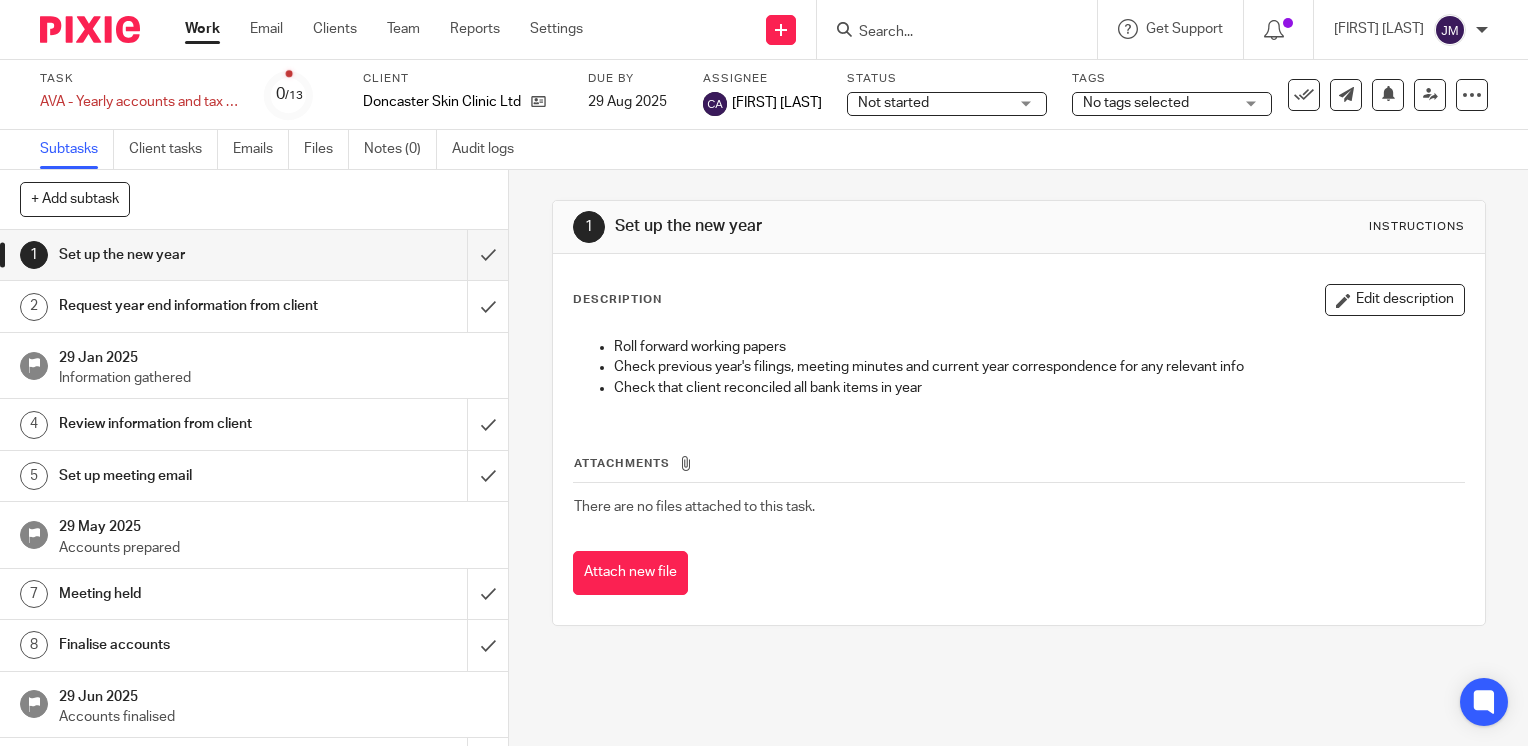 scroll, scrollTop: 0, scrollLeft: 0, axis: both 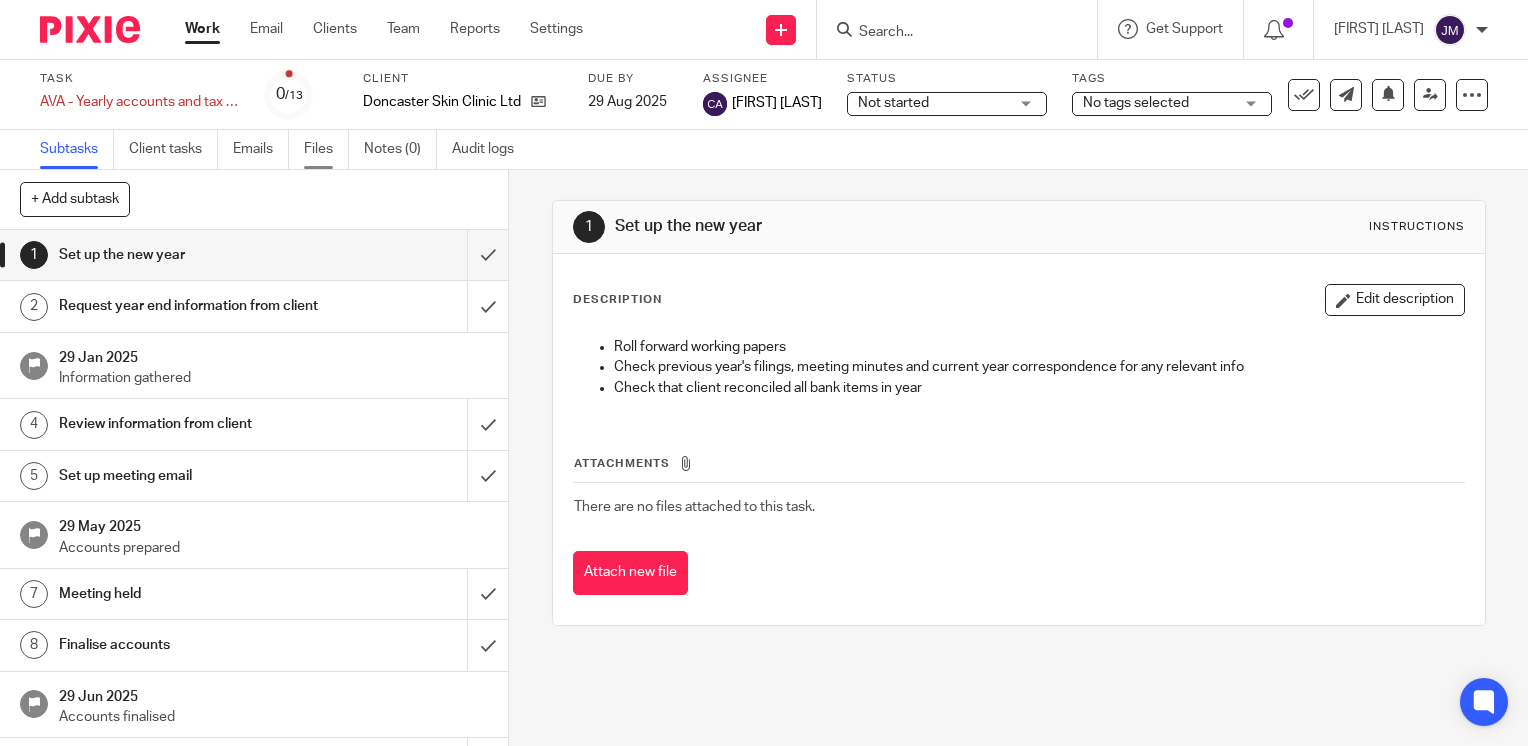 click on "Files" at bounding box center [326, 149] 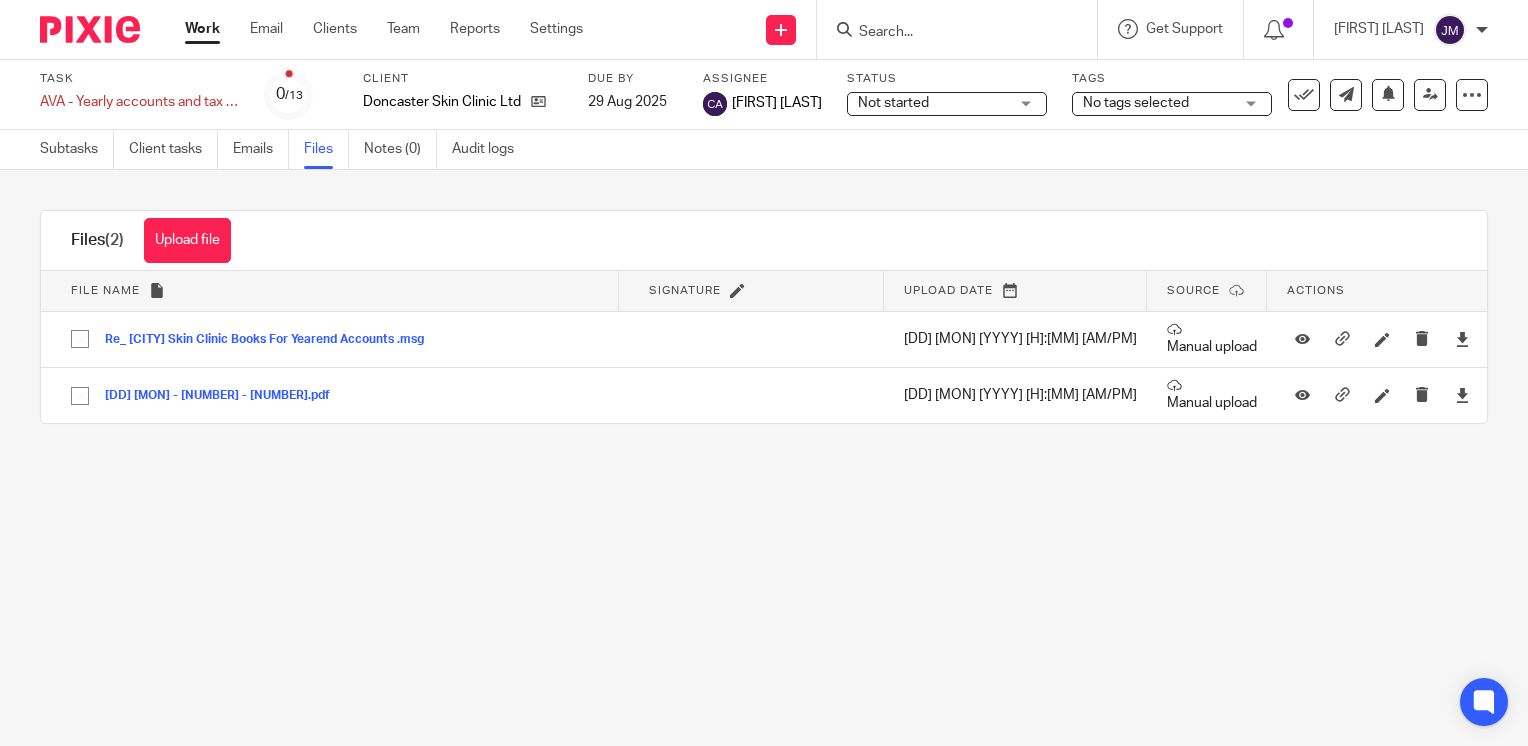 scroll, scrollTop: 0, scrollLeft: 0, axis: both 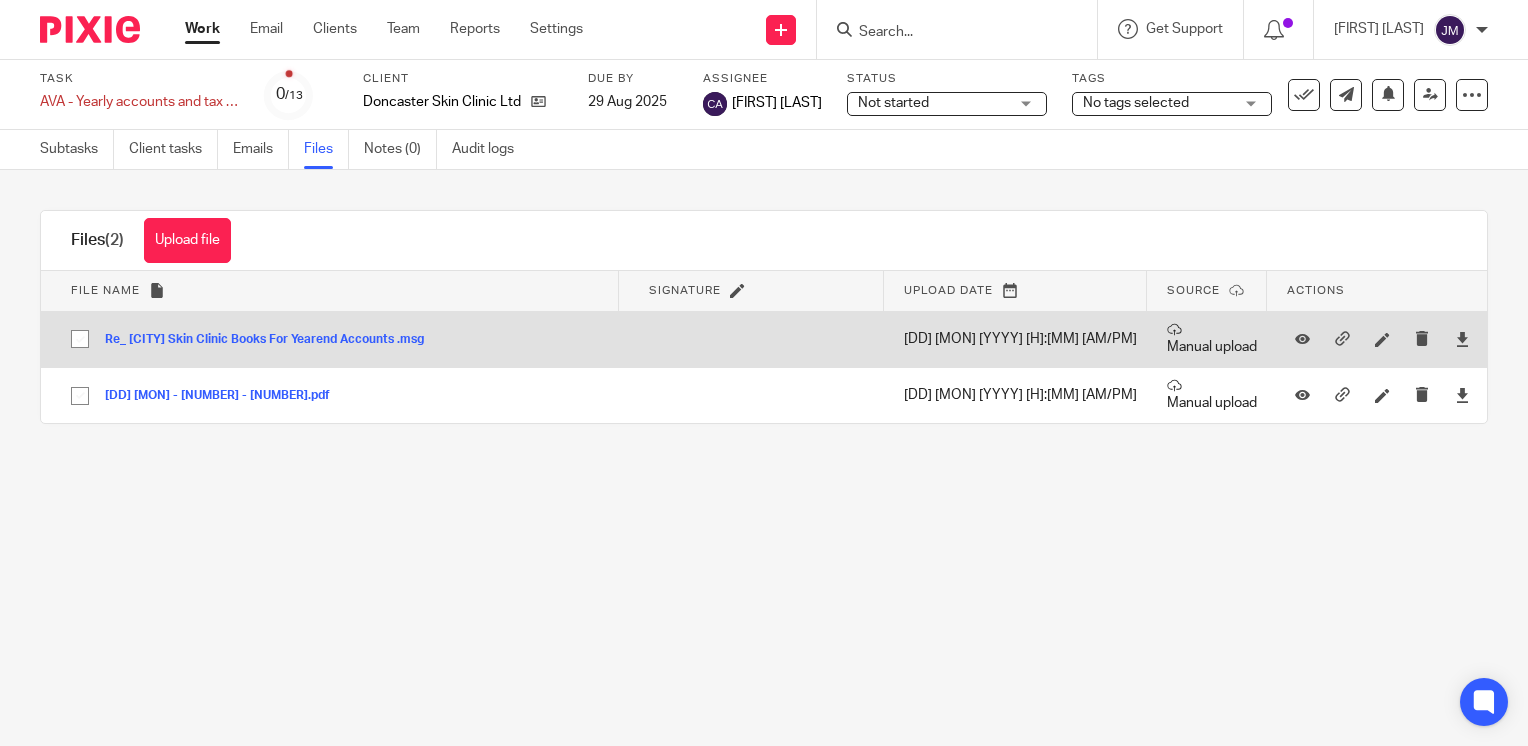 click at bounding box center (80, 339) 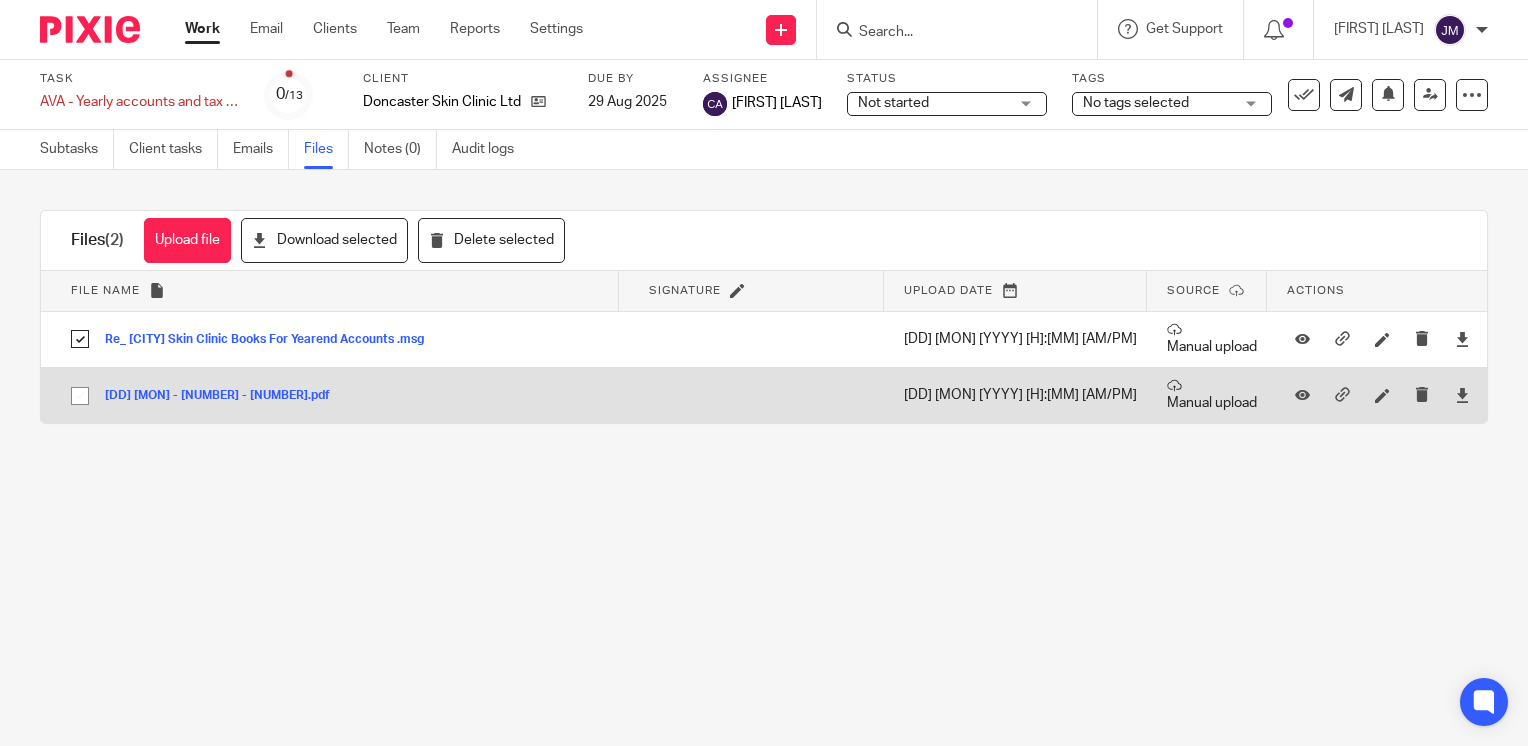 click at bounding box center (80, 396) 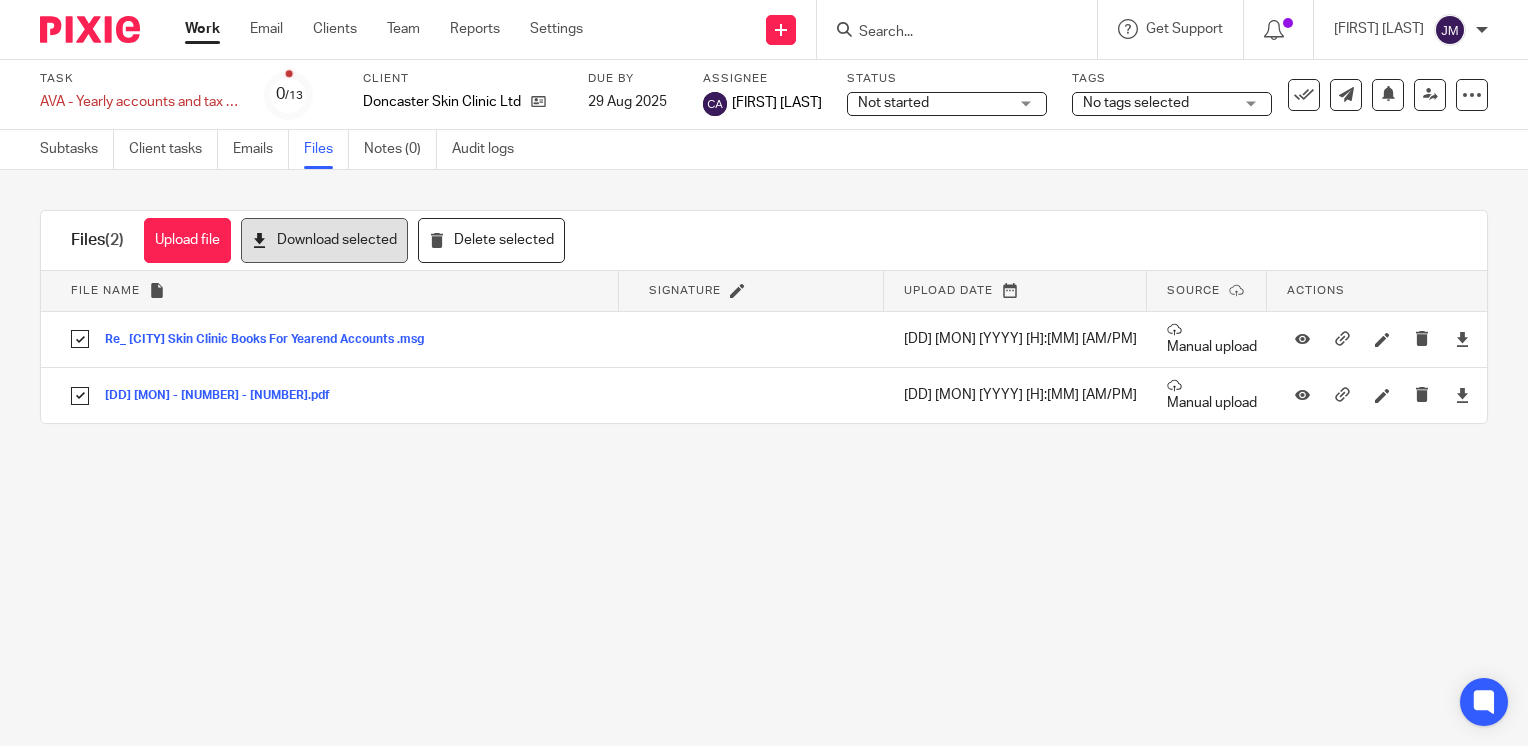 click on "Download selected" at bounding box center [324, 240] 